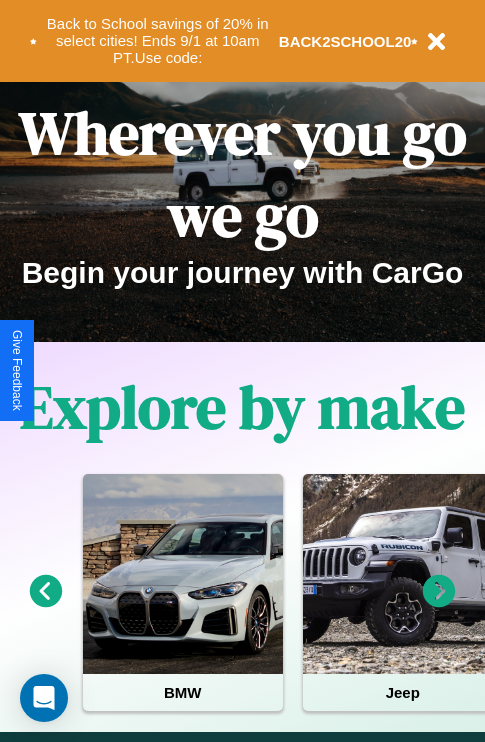 scroll, scrollTop: 308, scrollLeft: 0, axis: vertical 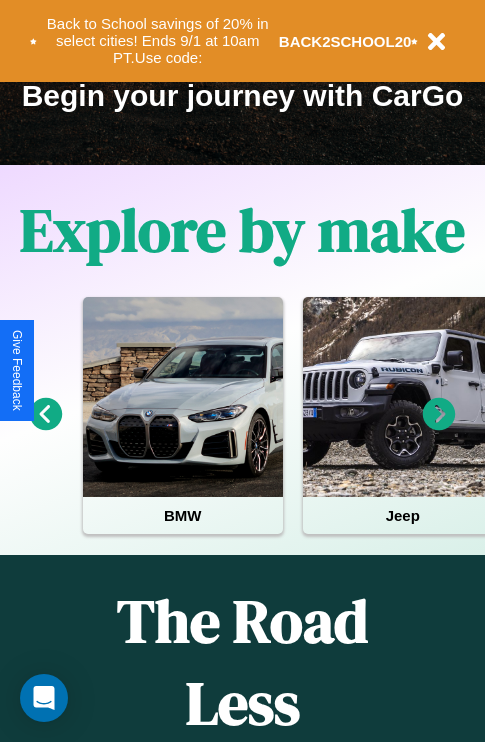 click 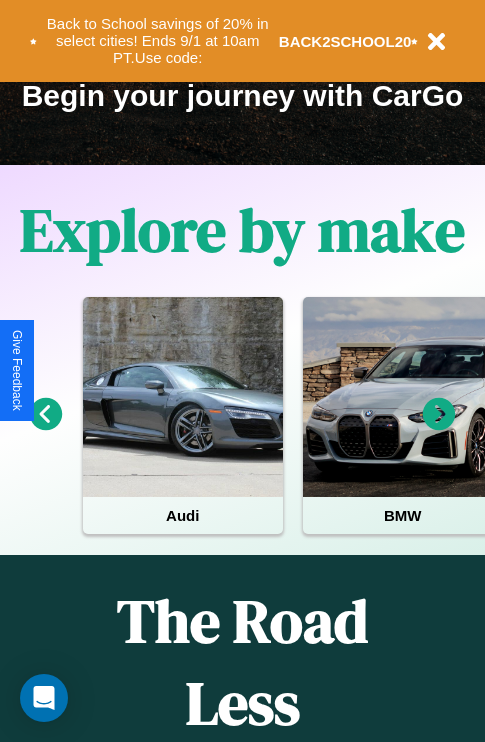 click 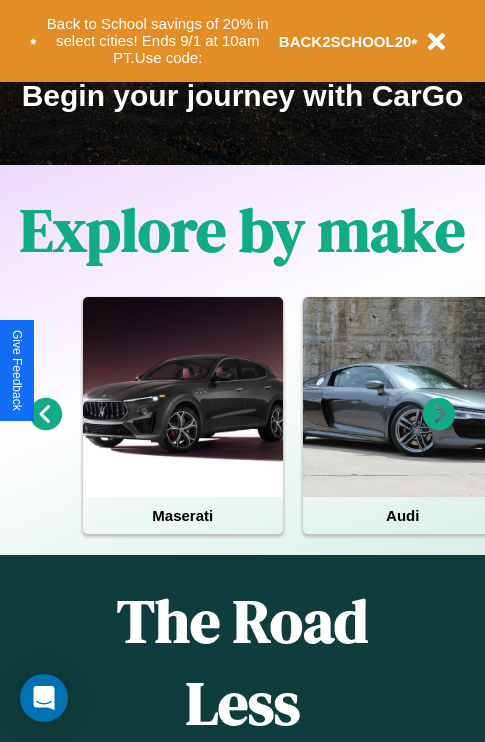 click 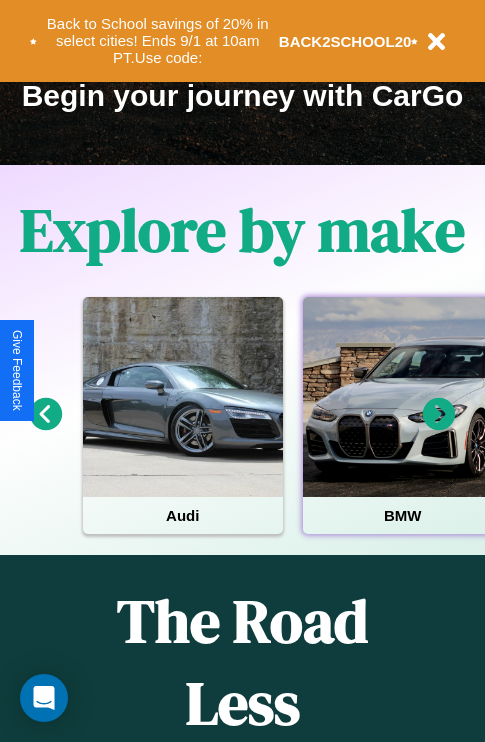 click at bounding box center (403, 397) 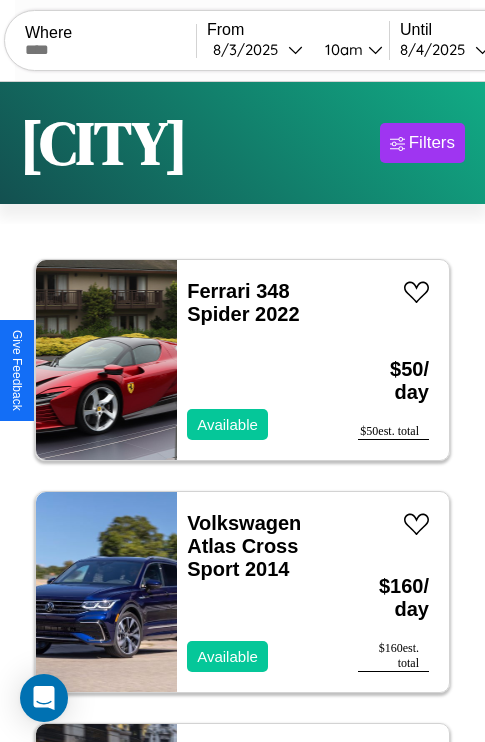 scroll, scrollTop: 95, scrollLeft: 0, axis: vertical 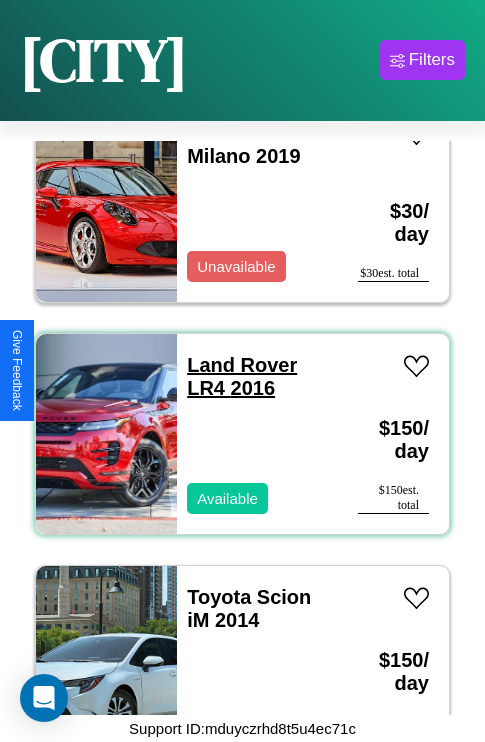 click on "Land Rover   LR4   2016" at bounding box center [242, 376] 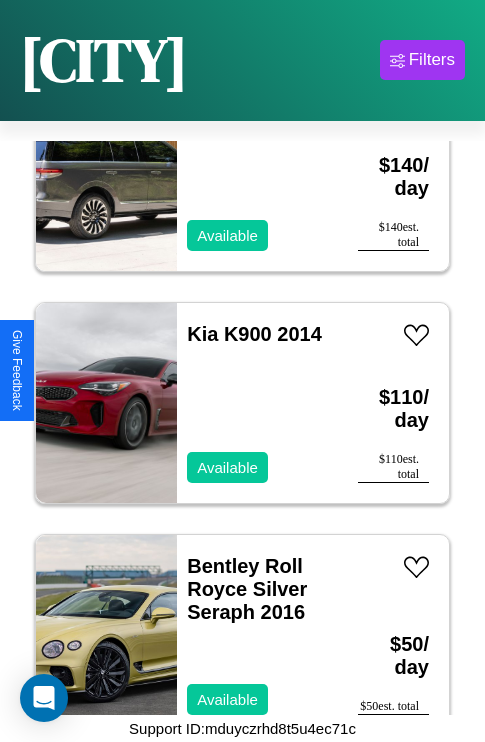 scroll, scrollTop: 17243, scrollLeft: 0, axis: vertical 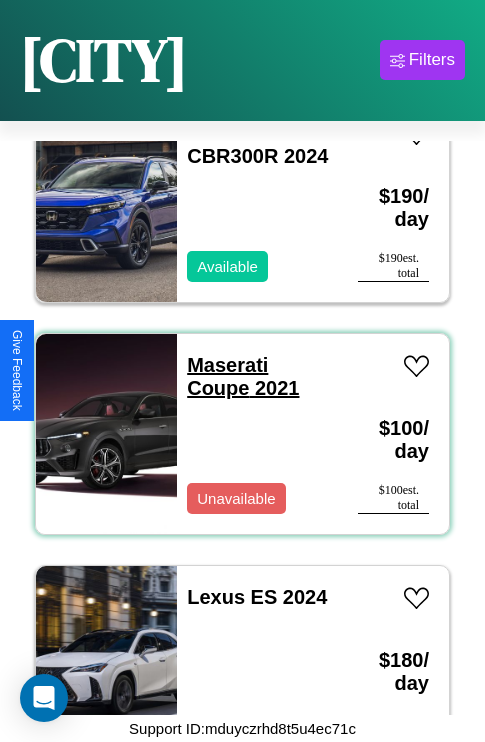 click on "Maserati   Coupe   2021" at bounding box center [243, 376] 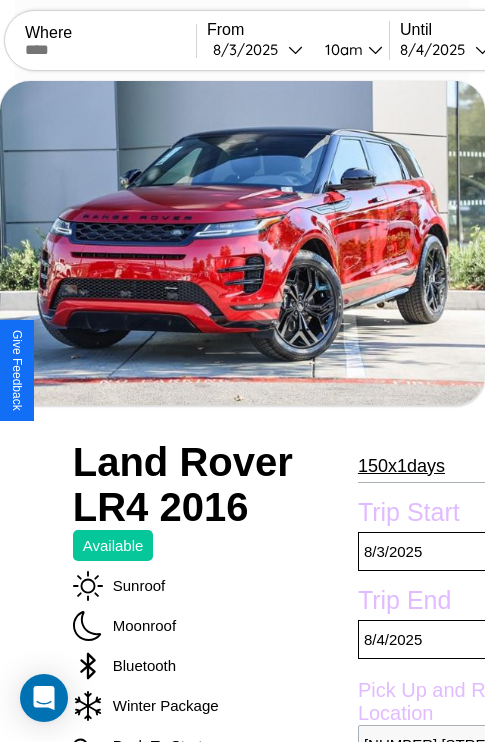 scroll, scrollTop: 95, scrollLeft: 0, axis: vertical 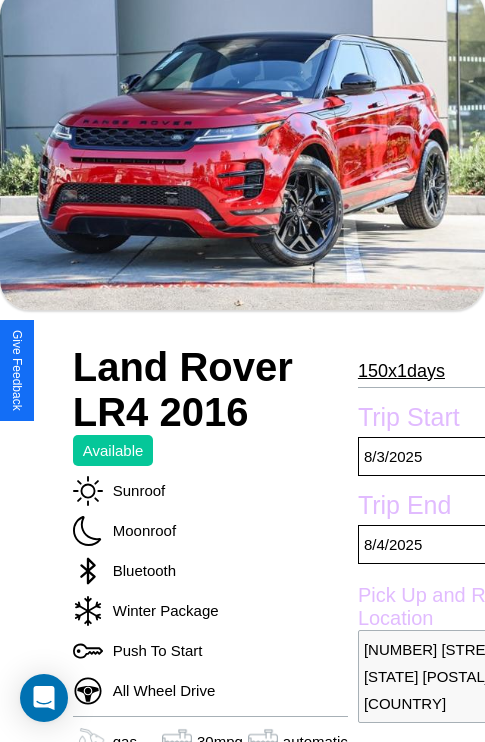 click on "150  x  1  days" at bounding box center [401, 371] 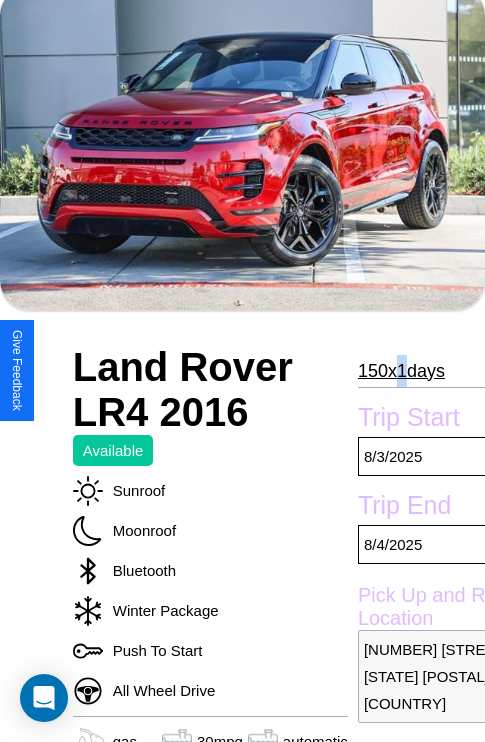 click on "150  x  1  days" at bounding box center [401, 371] 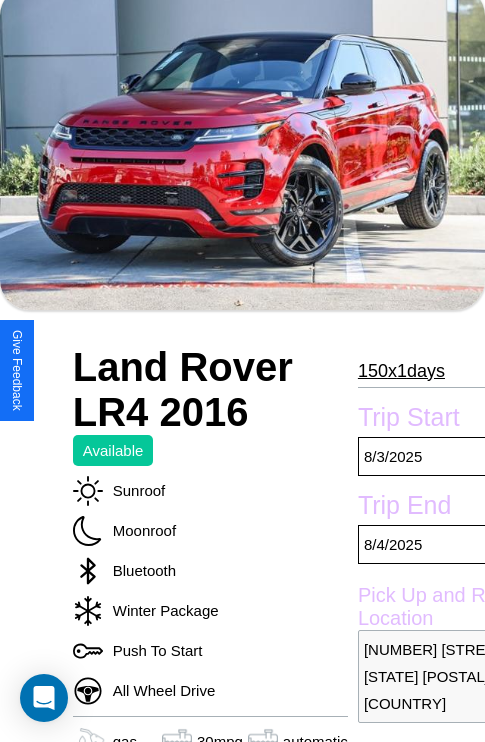 click on "150  x  1  days" at bounding box center (401, 371) 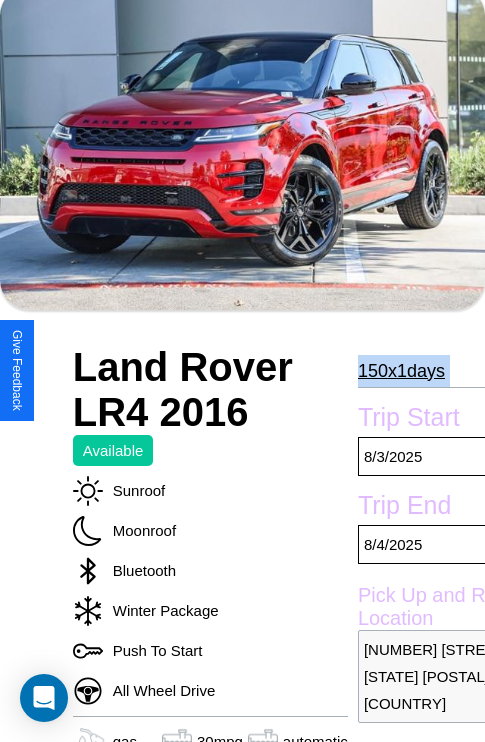 click on "150  x  1  days" at bounding box center (401, 371) 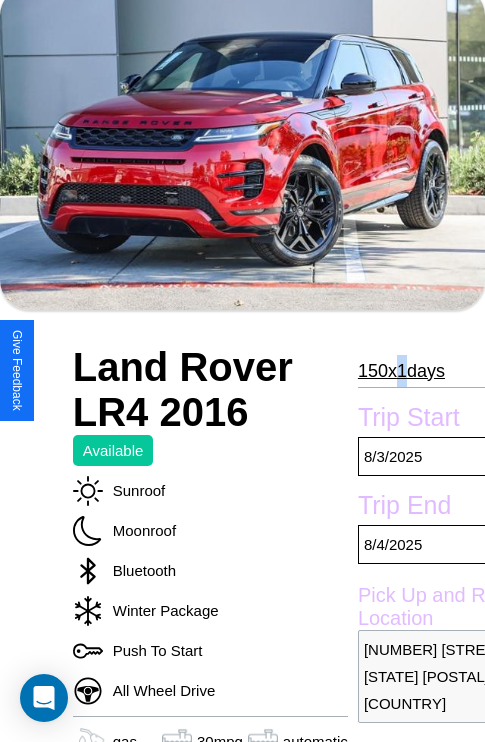 click on "150  x  1  days" at bounding box center [401, 371] 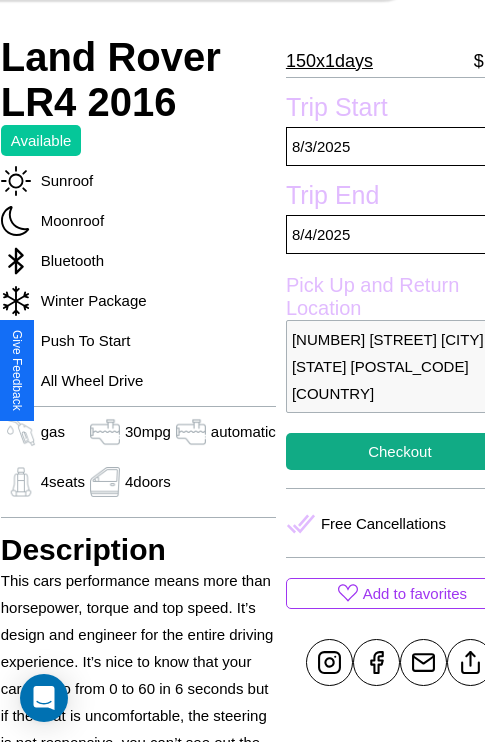 scroll, scrollTop: 458, scrollLeft: 84, axis: both 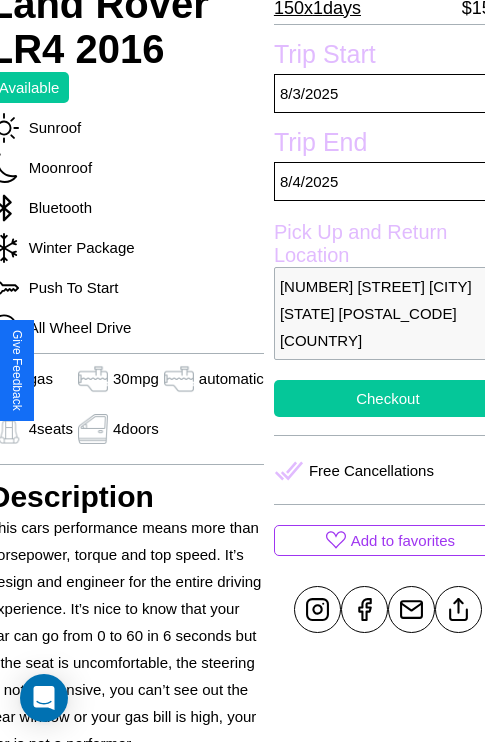 click on "Checkout" at bounding box center [388, 398] 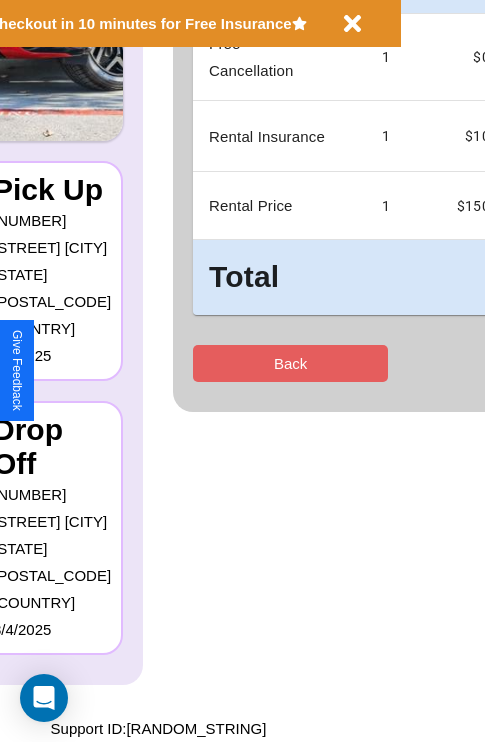 scroll, scrollTop: 0, scrollLeft: 0, axis: both 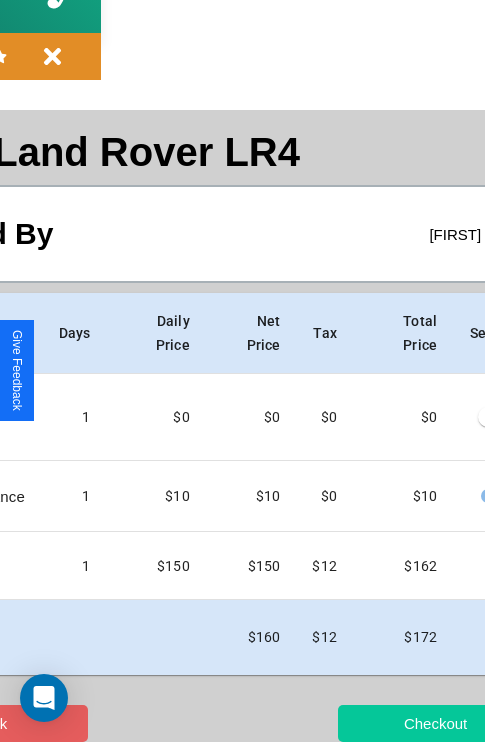 click on "Checkout" at bounding box center [435, 723] 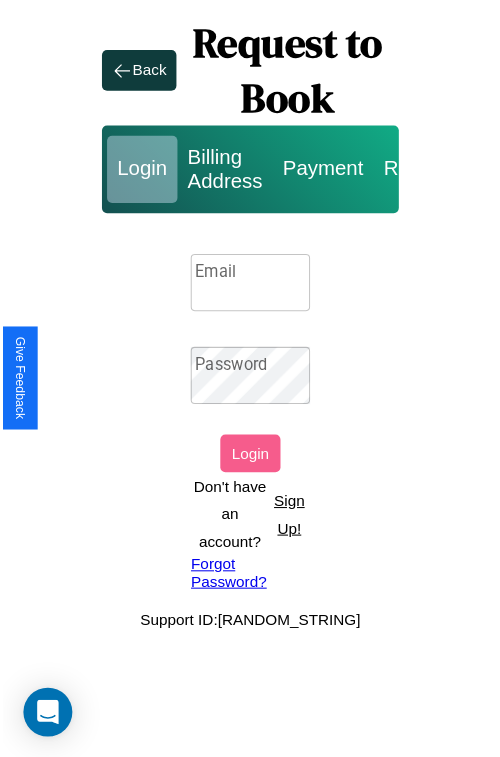 scroll, scrollTop: 0, scrollLeft: 0, axis: both 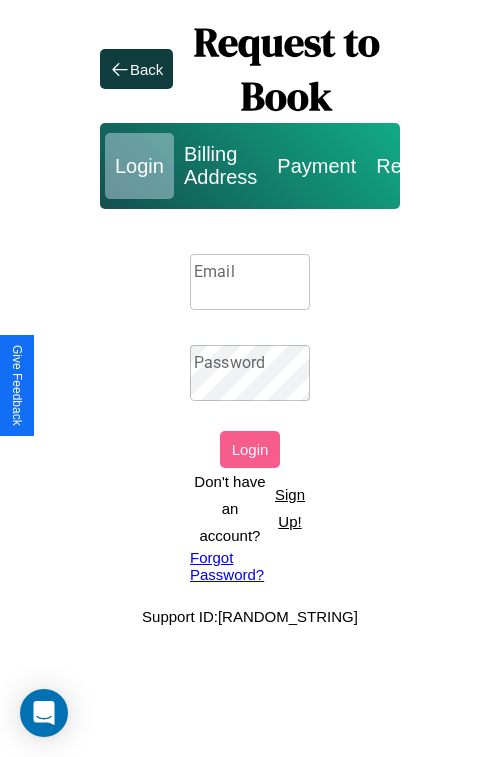 click on "Sign Up!" at bounding box center (290, 508) 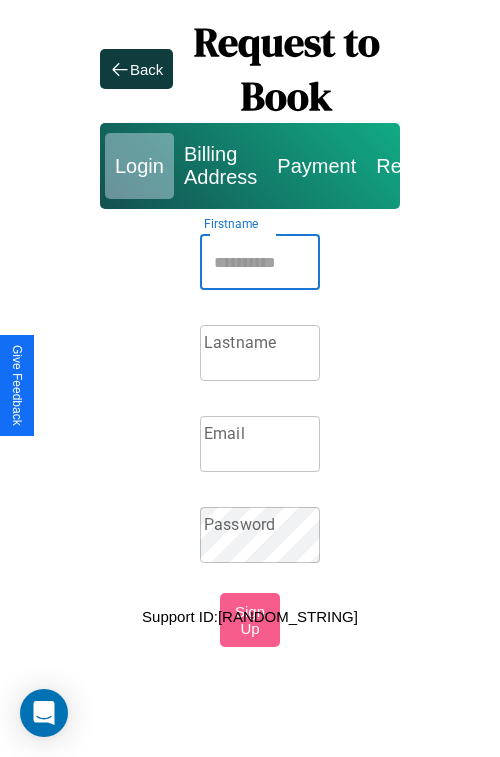 click on "Firstname" at bounding box center (260, 262) 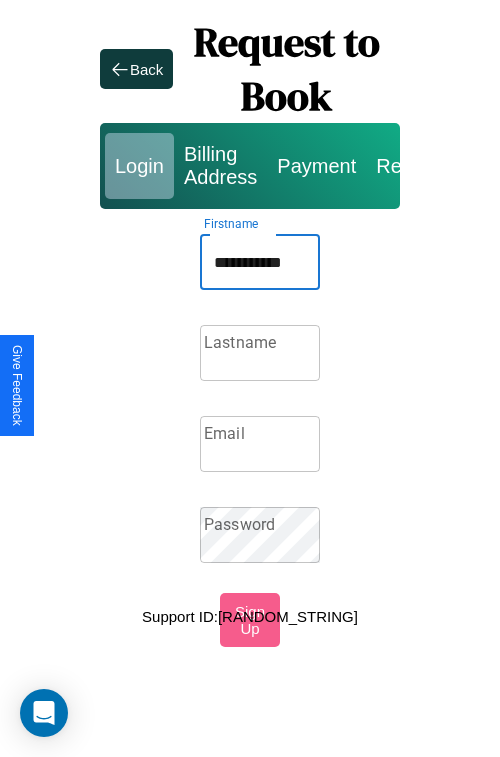 type on "**********" 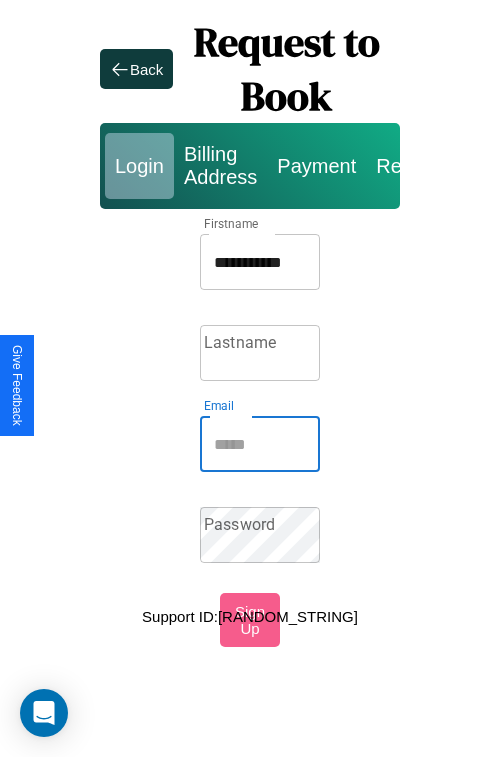 click on "Email" at bounding box center [260, 444] 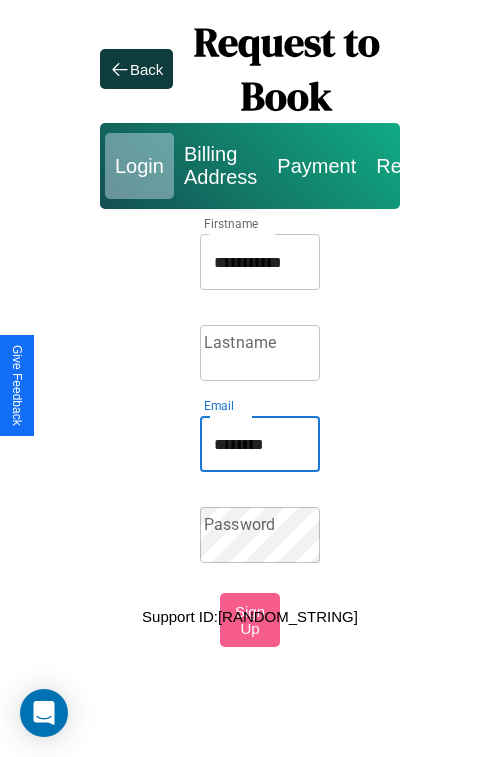 type on "********" 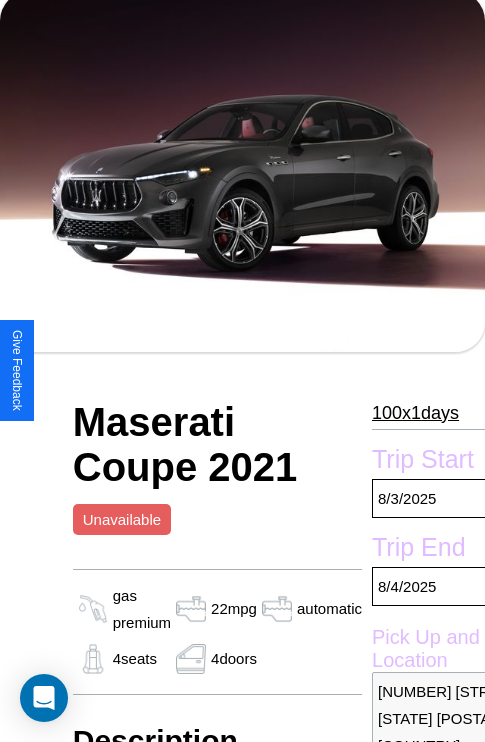 scroll, scrollTop: 132, scrollLeft: 0, axis: vertical 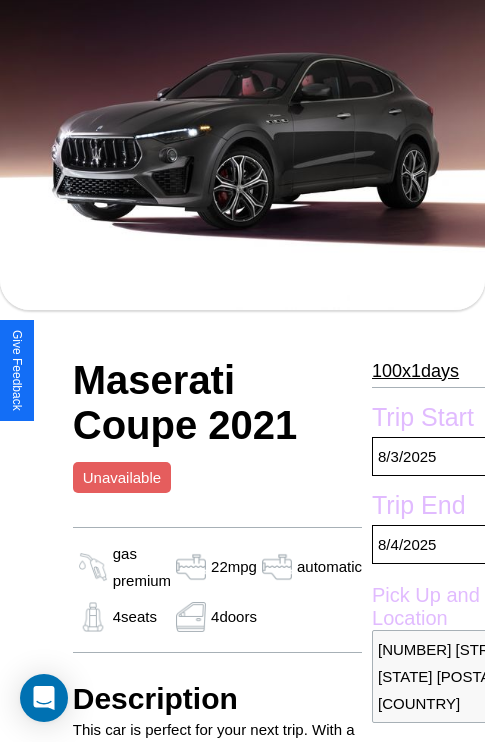 click on "[NUMBER]  x  [NUMBER]  days" at bounding box center [415, 371] 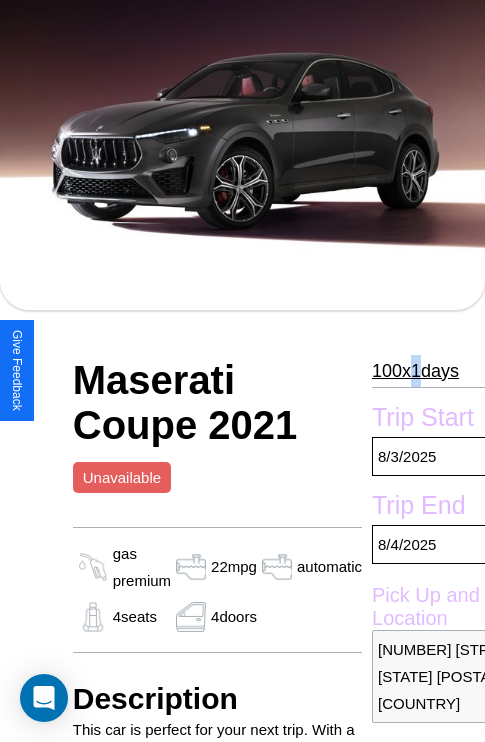 click on "[NUMBER]  x  [NUMBER]  days" at bounding box center (415, 371) 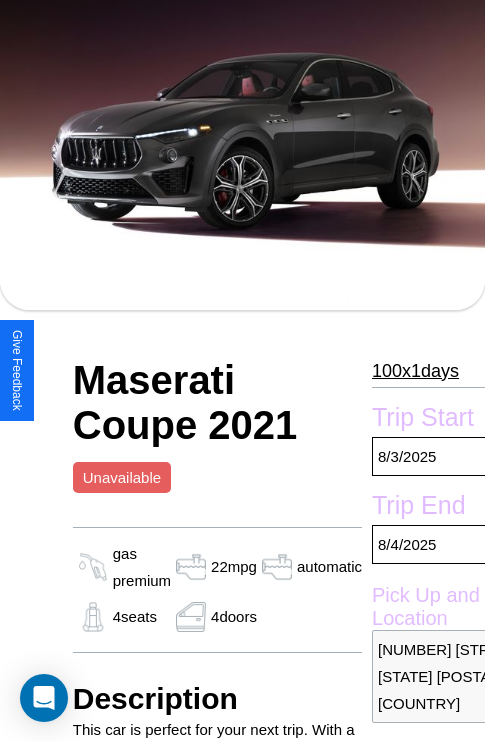 click on "[NUMBER]  x  [NUMBER]  days" at bounding box center (415, 371) 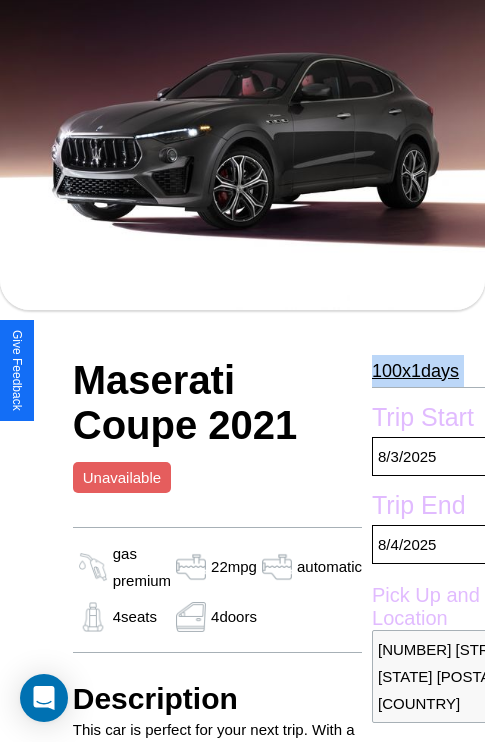 click on "[NUMBER]  x  [NUMBER]  days" at bounding box center (415, 371) 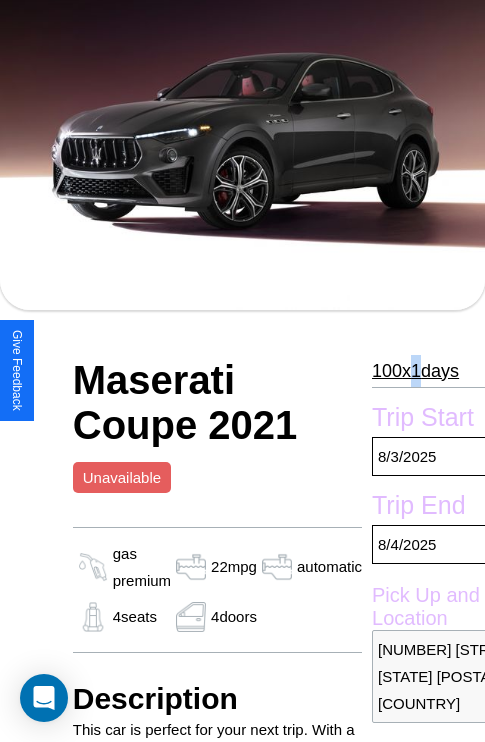 click on "[NUMBER]  x  [NUMBER]  days" at bounding box center [415, 371] 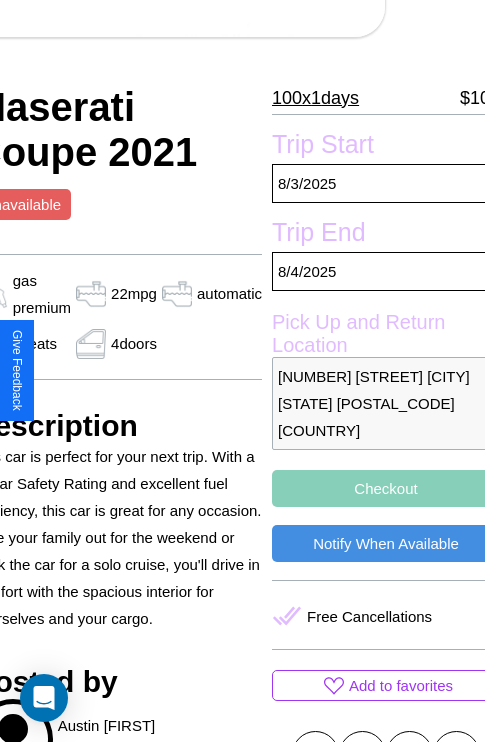 scroll, scrollTop: 424, scrollLeft: 107, axis: both 